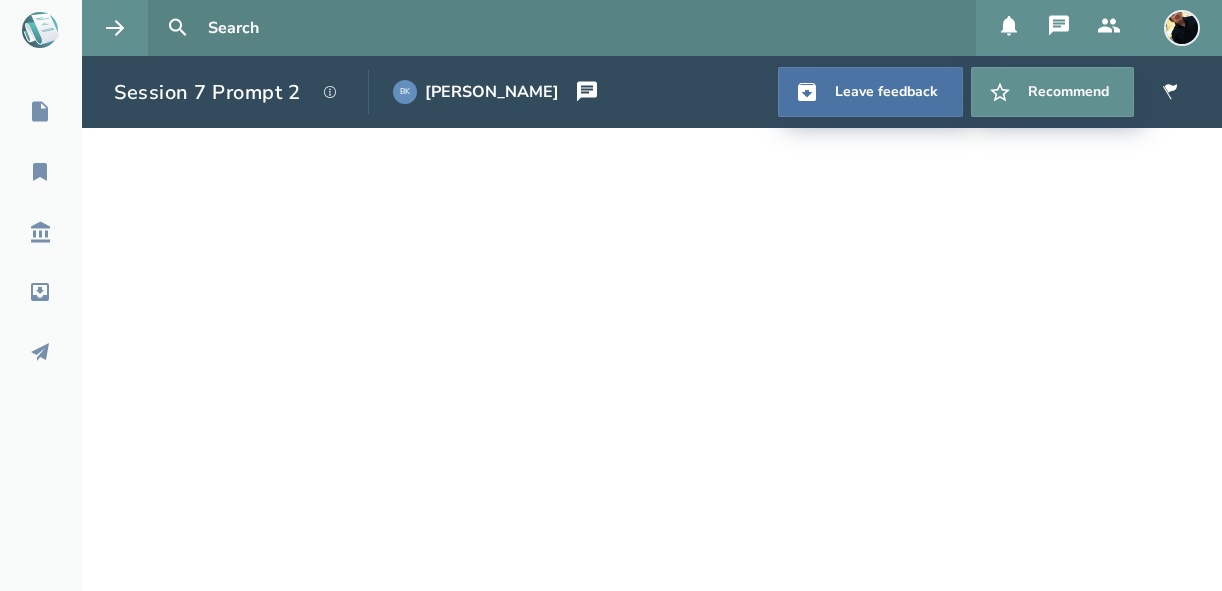 scroll, scrollTop: 0, scrollLeft: 0, axis: both 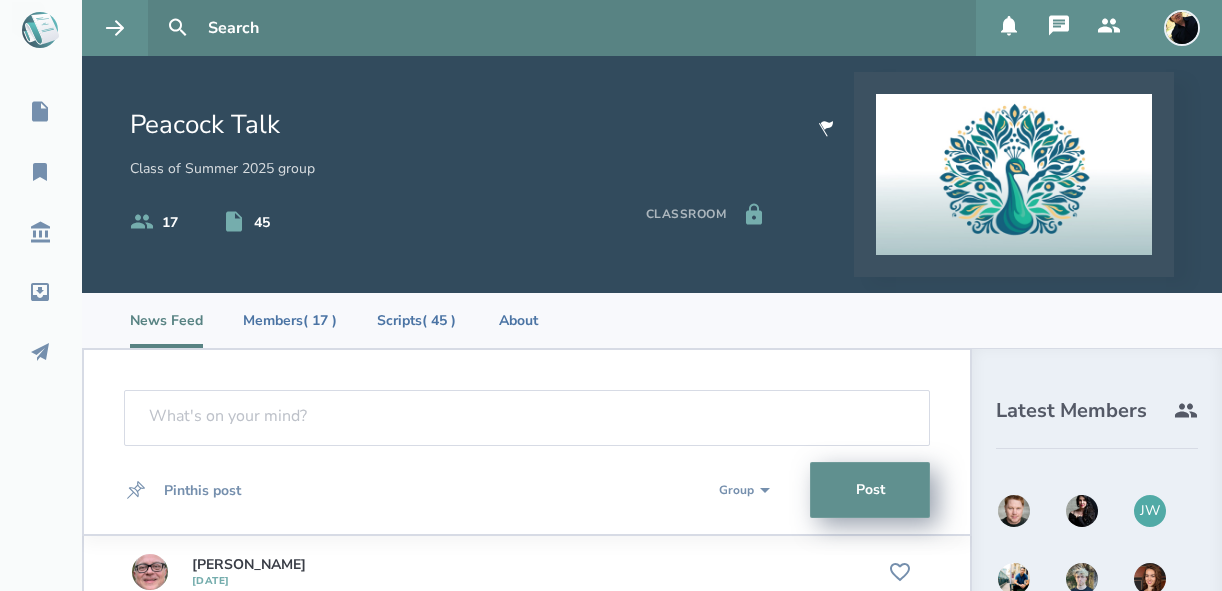 select on "1" 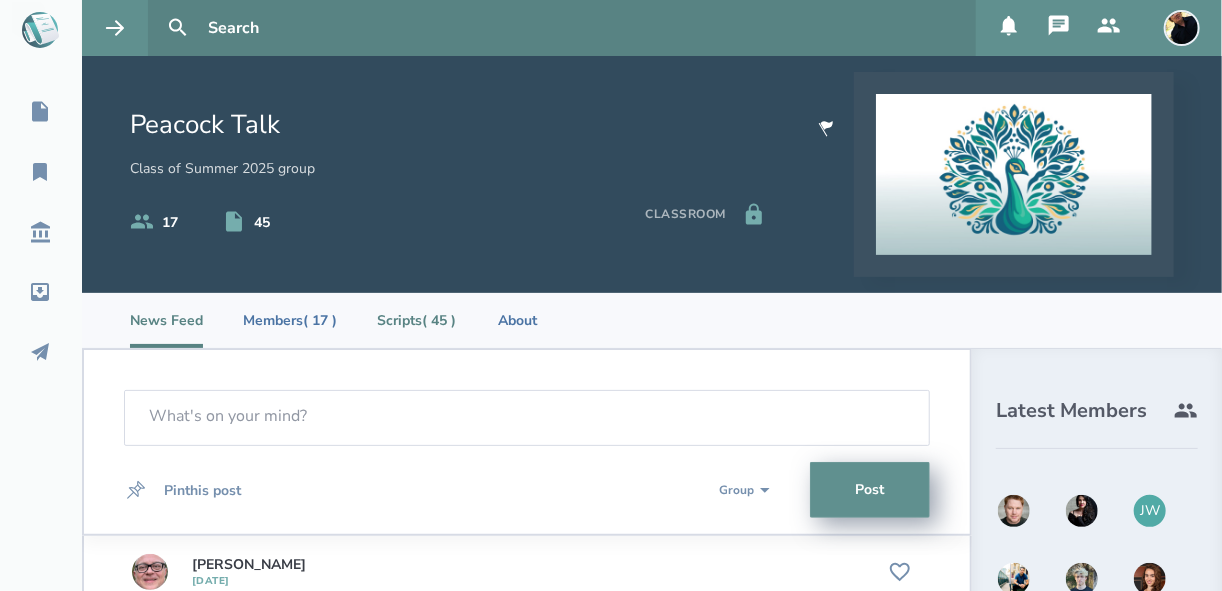 click on "Scripts  ( 45 )" at bounding box center [416, 320] 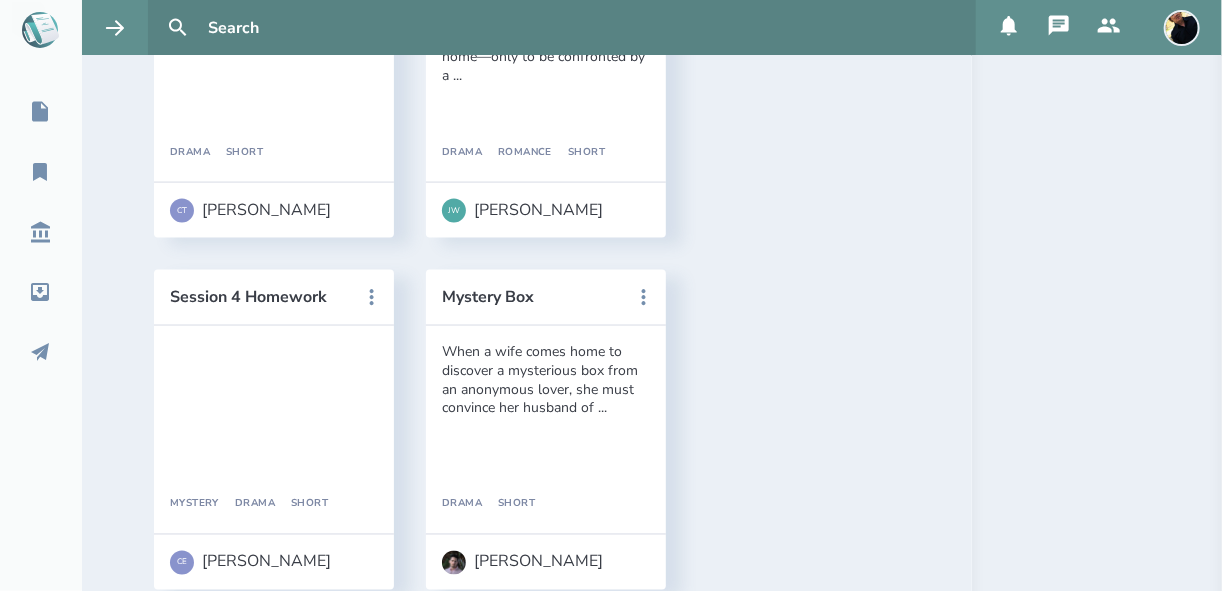 scroll, scrollTop: 1200, scrollLeft: 0, axis: vertical 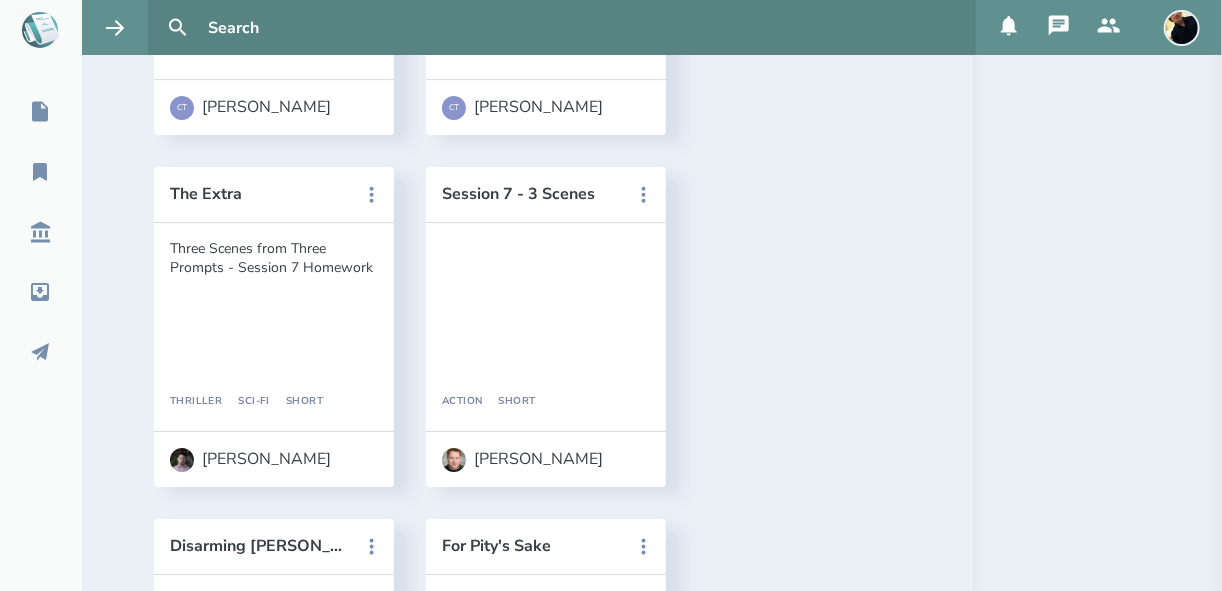 click on "Session 4 Practice" at bounding box center (532, 1250) 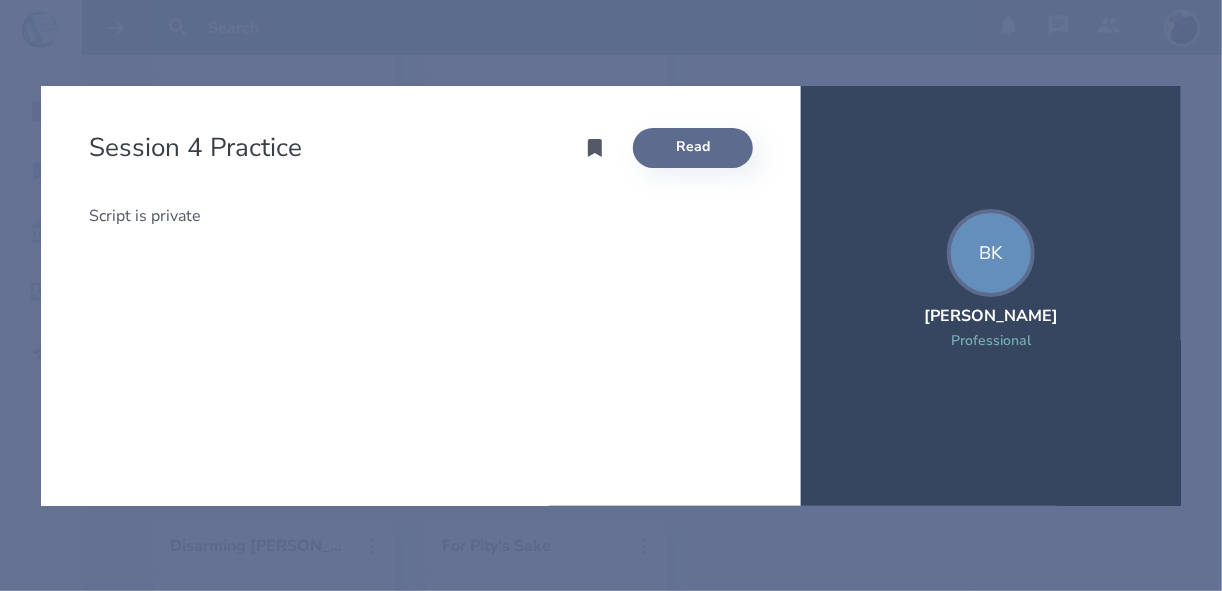 click on "Read" at bounding box center (693, 148) 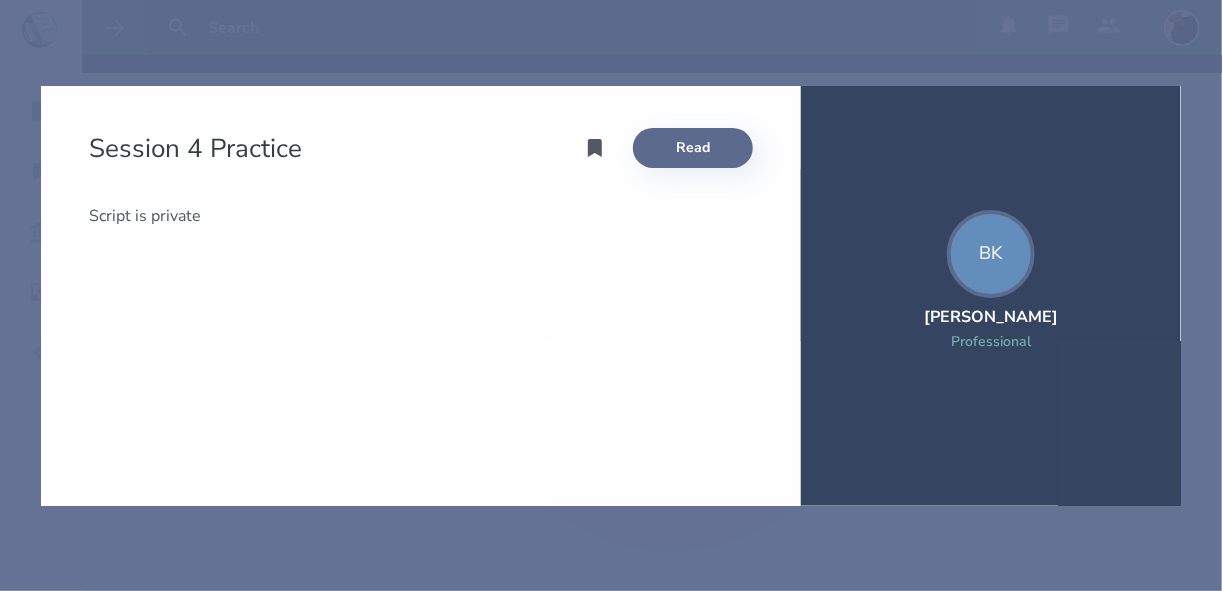 scroll, scrollTop: 0, scrollLeft: 0, axis: both 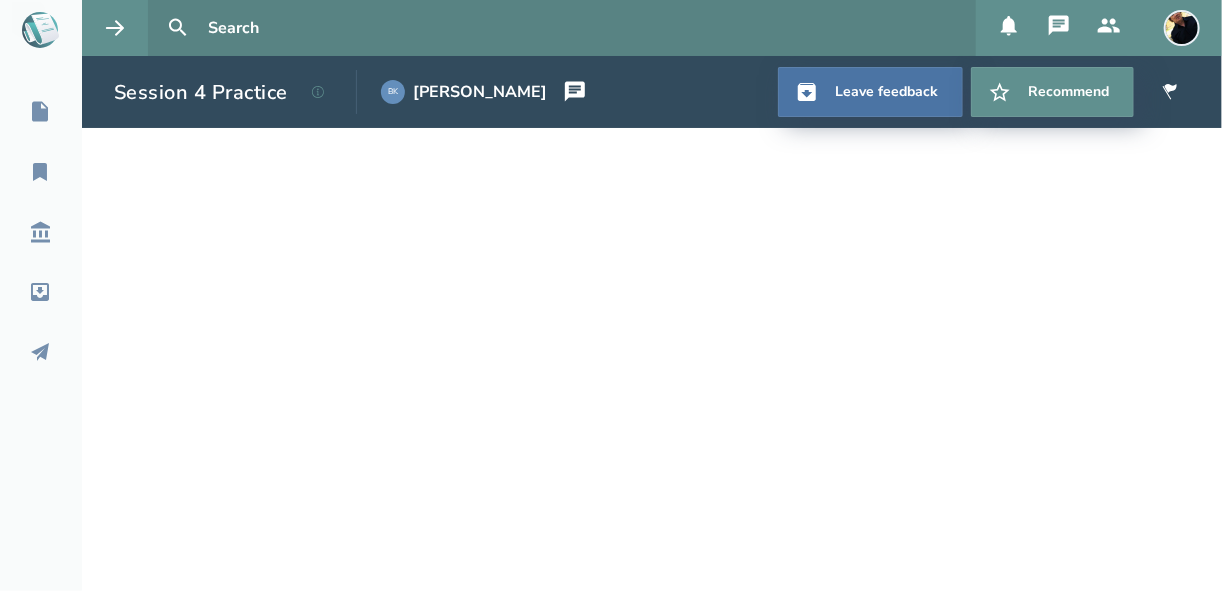 select on "1" 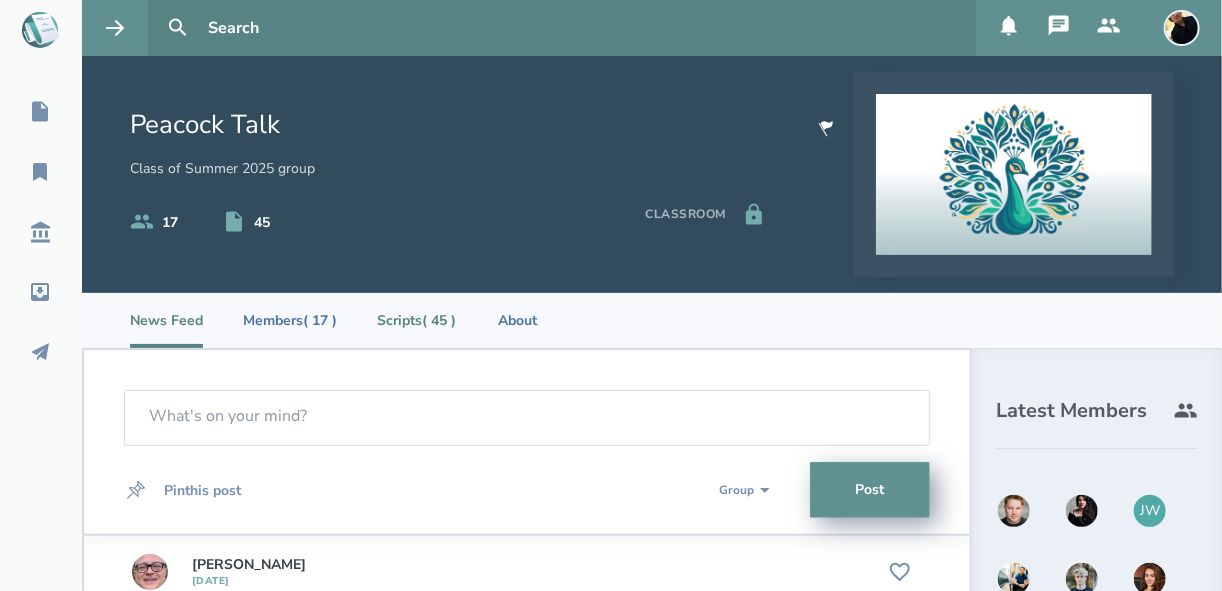 click on "Scripts  ( 45 )" at bounding box center [416, 320] 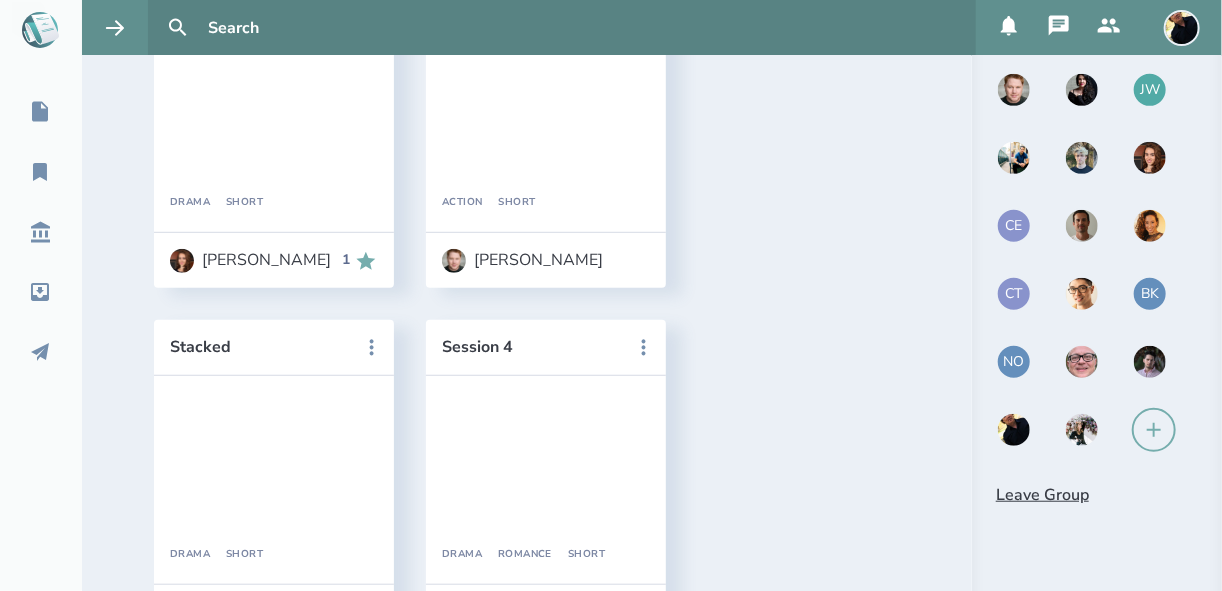scroll, scrollTop: 480, scrollLeft: 0, axis: vertical 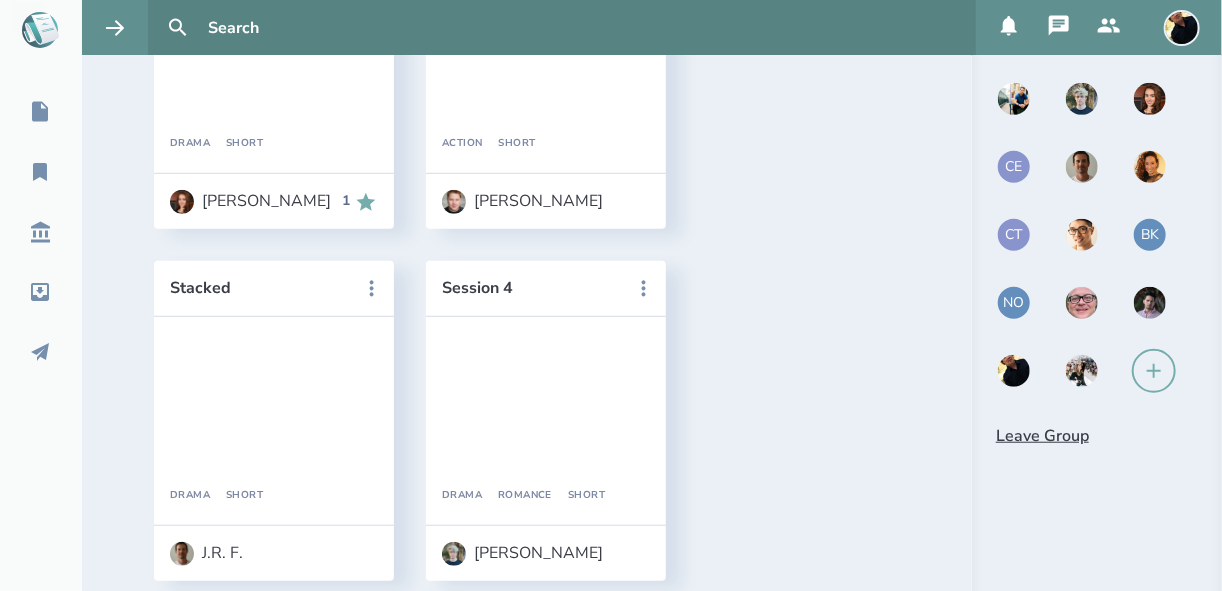 click on "CE" at bounding box center [1014, 167] 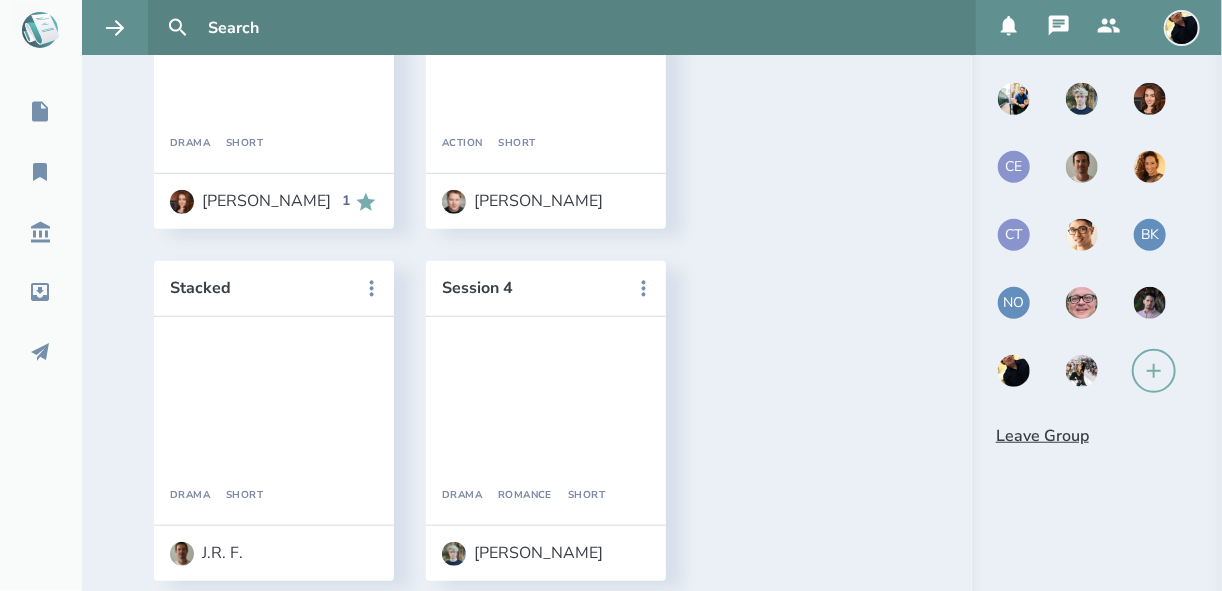 scroll, scrollTop: 31, scrollLeft: 0, axis: vertical 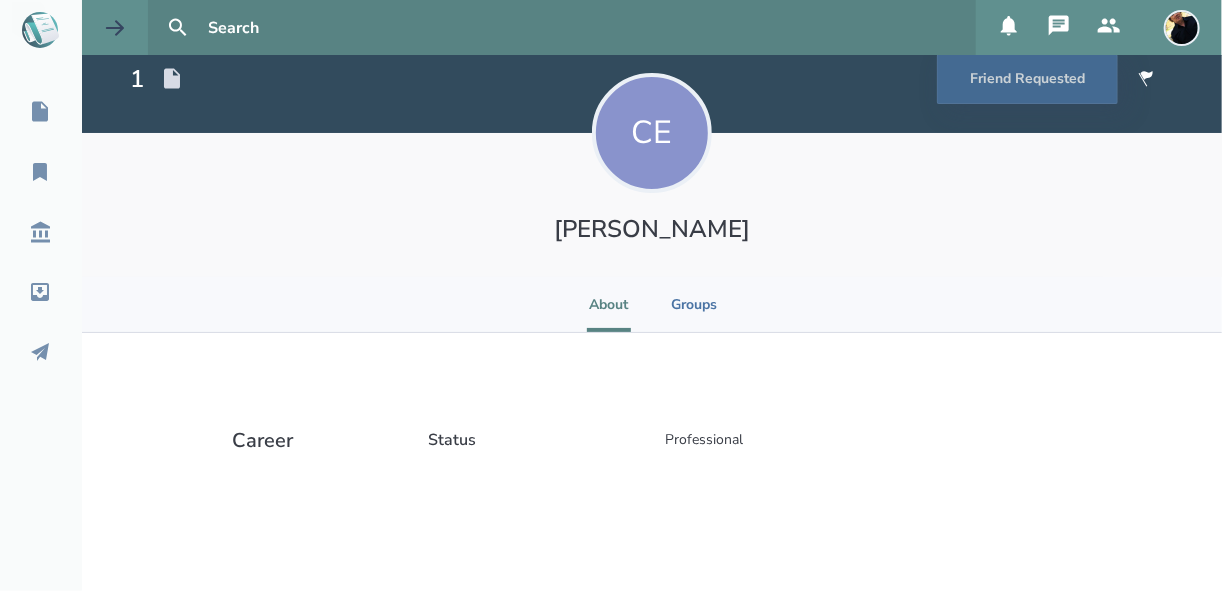 select on "1" 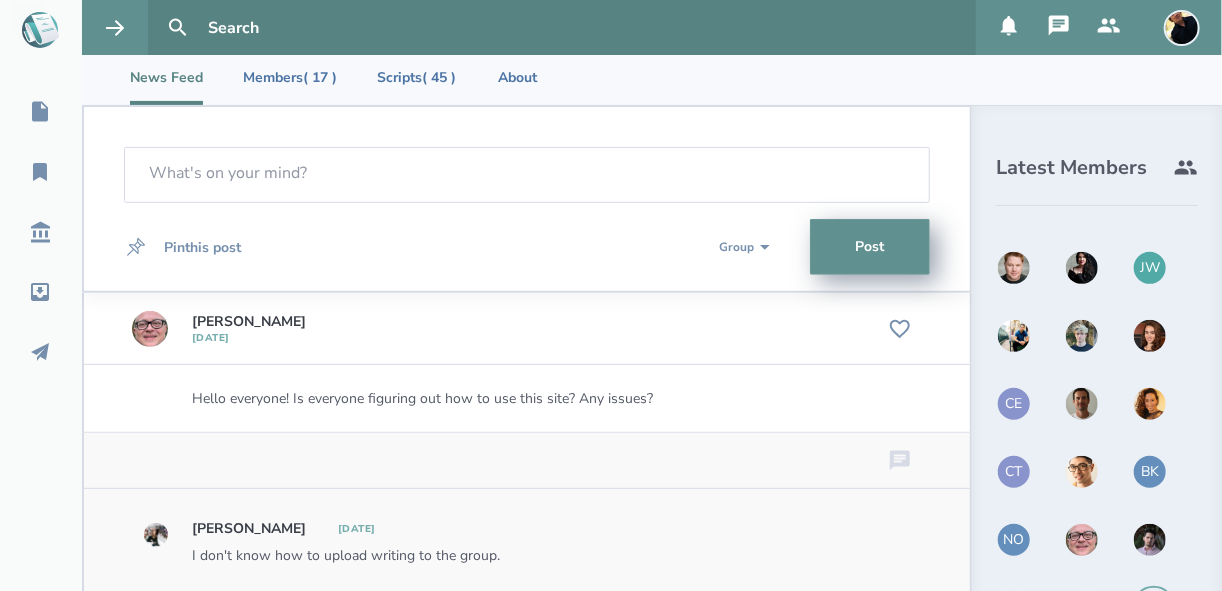 click at bounding box center [1014, 336] 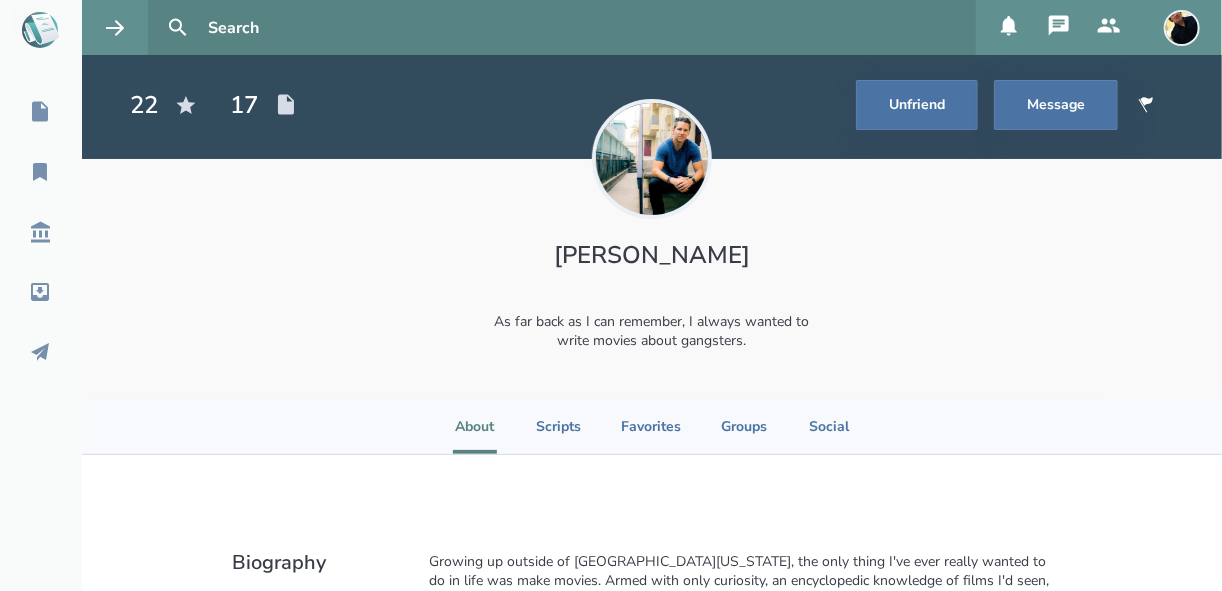 select on "1" 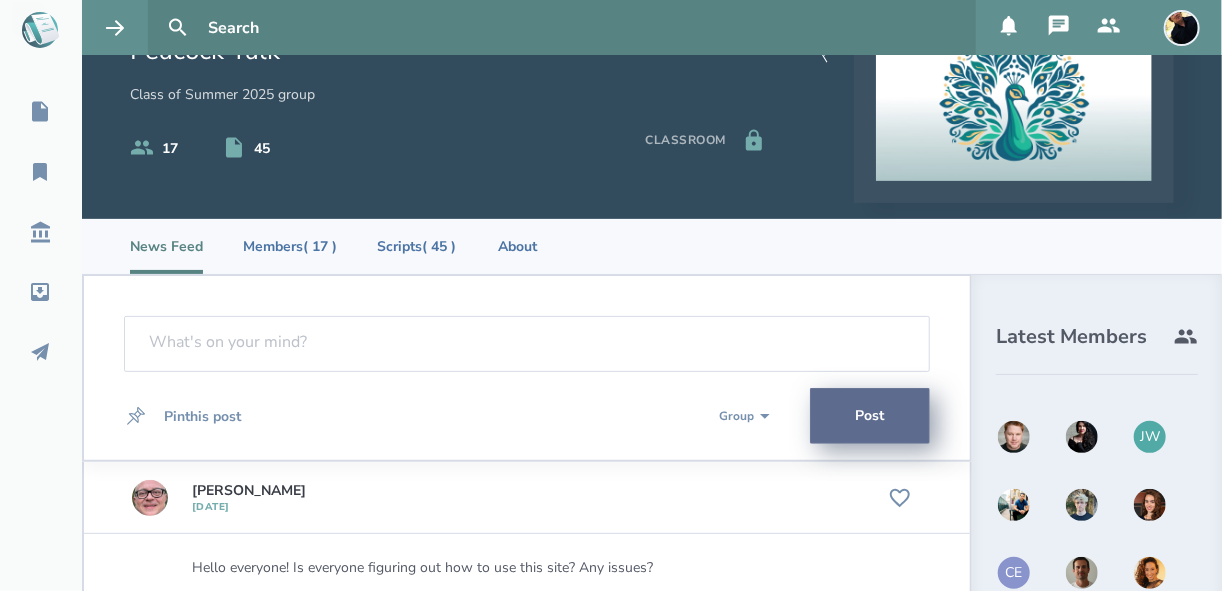 scroll, scrollTop: 165, scrollLeft: 0, axis: vertical 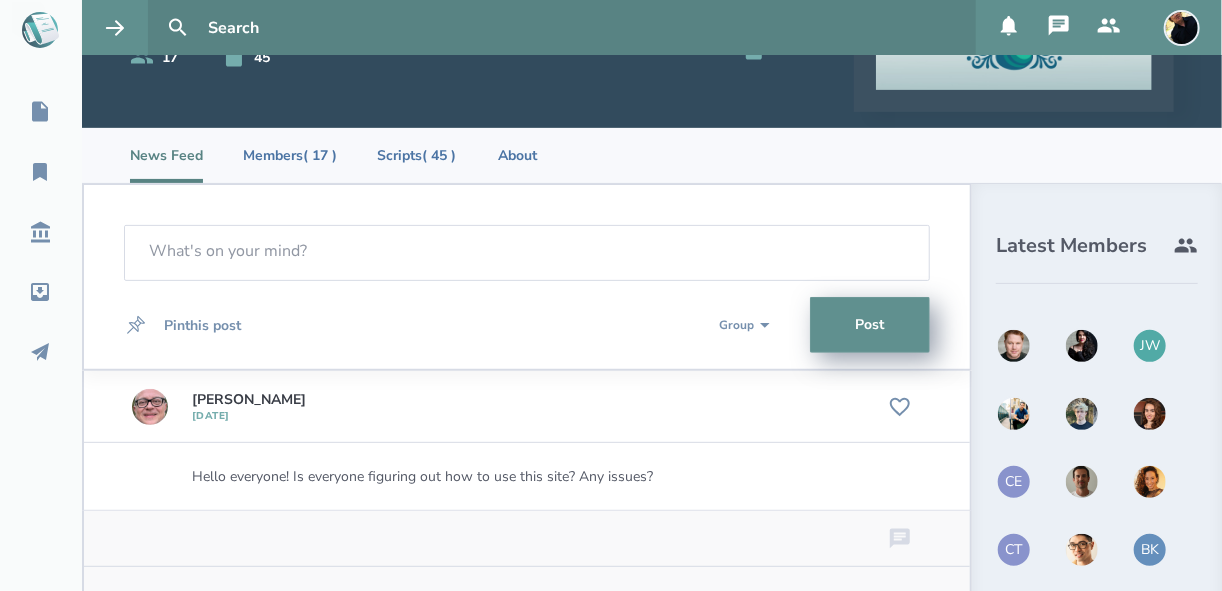 click at bounding box center [1150, 414] 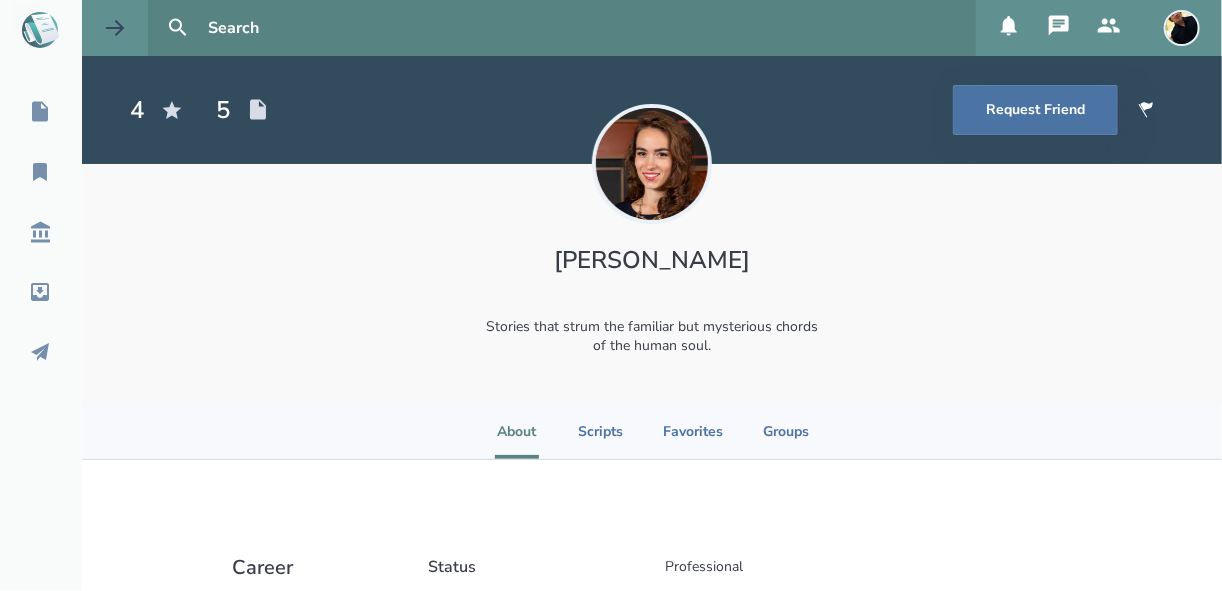 select on "1" 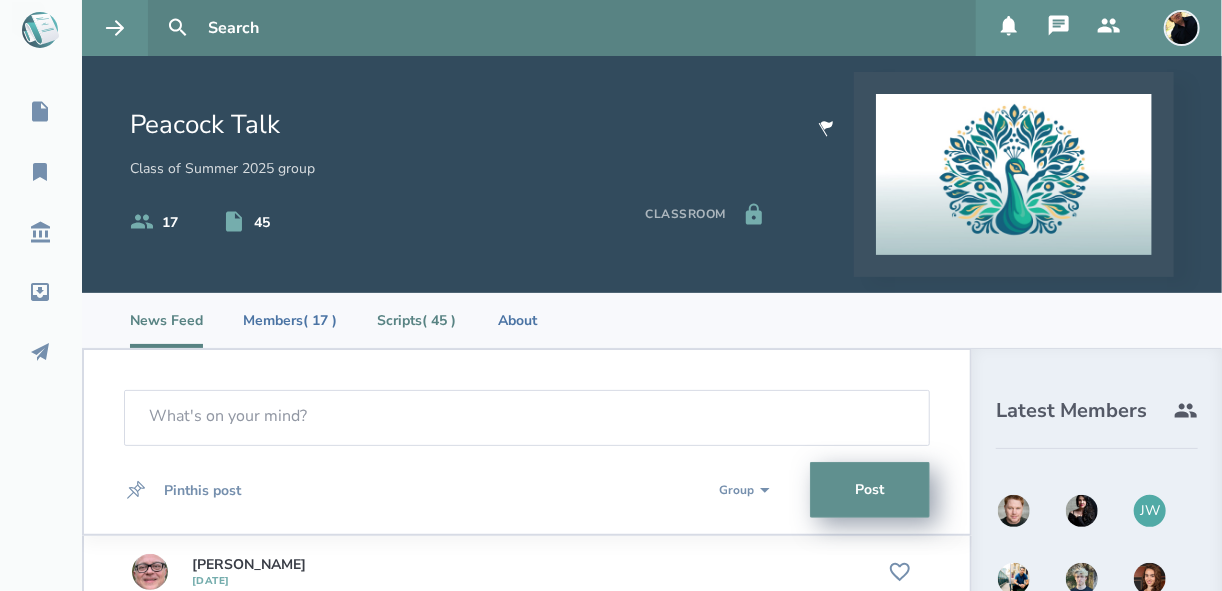 click on "Scripts  ( 45 )" at bounding box center [416, 320] 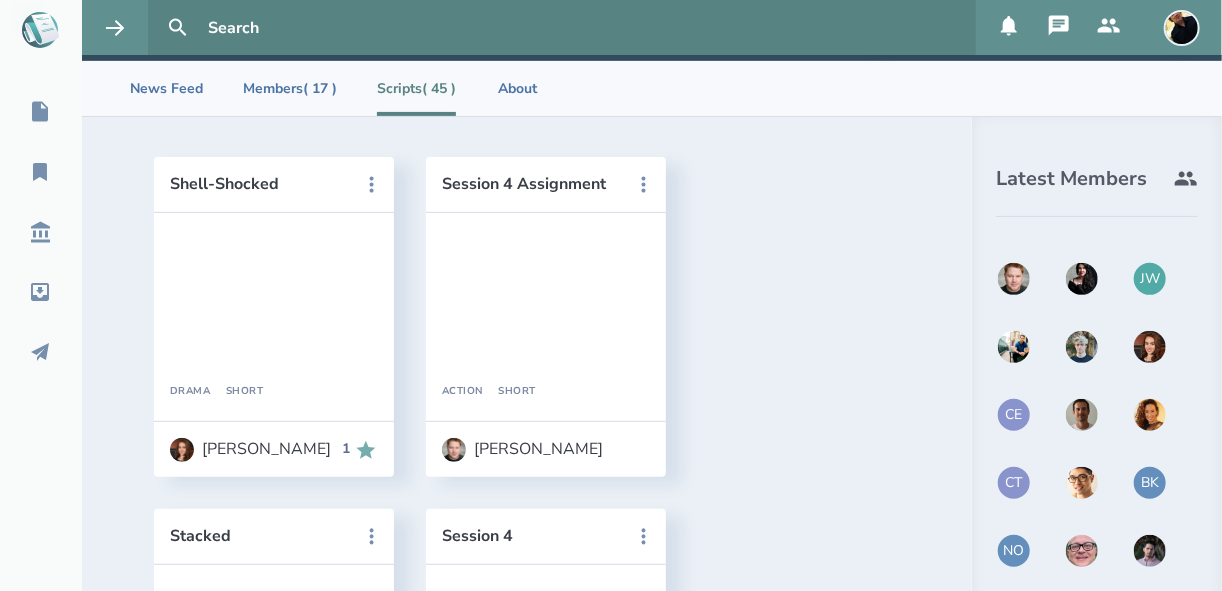 scroll, scrollTop: 240, scrollLeft: 0, axis: vertical 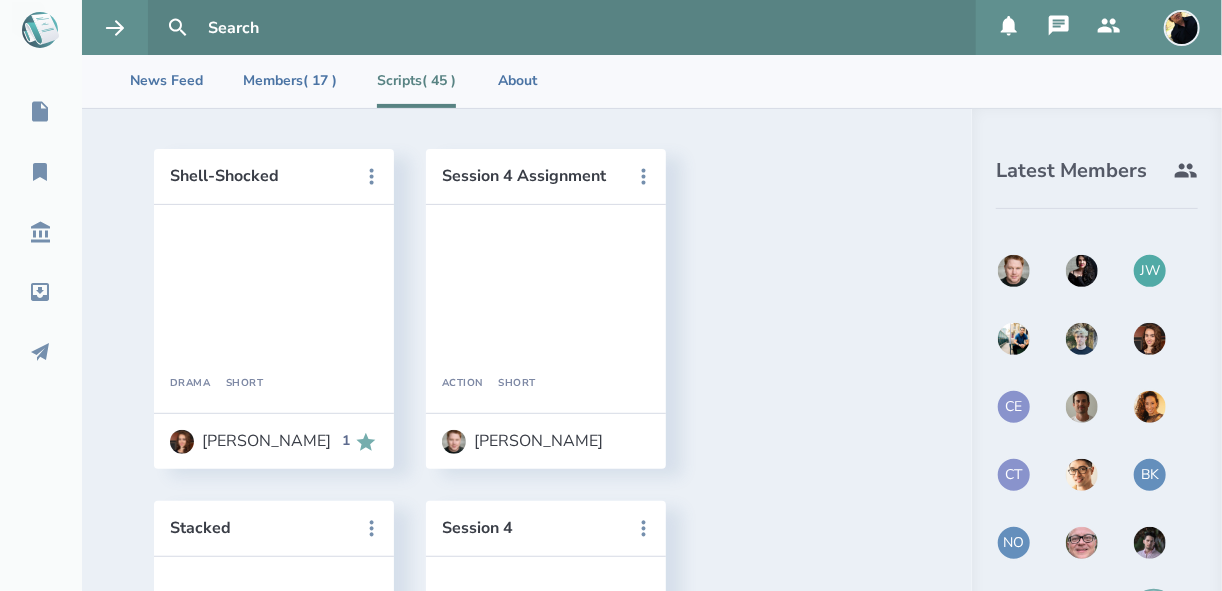 click on "JW" at bounding box center (1150, 271) 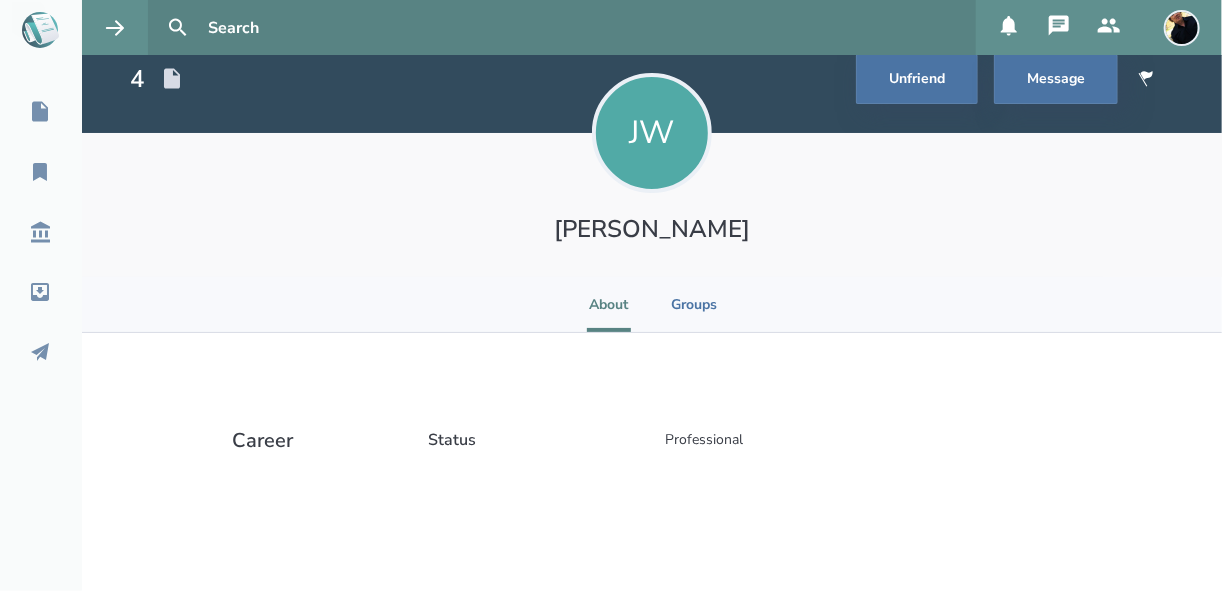 scroll, scrollTop: 2, scrollLeft: 0, axis: vertical 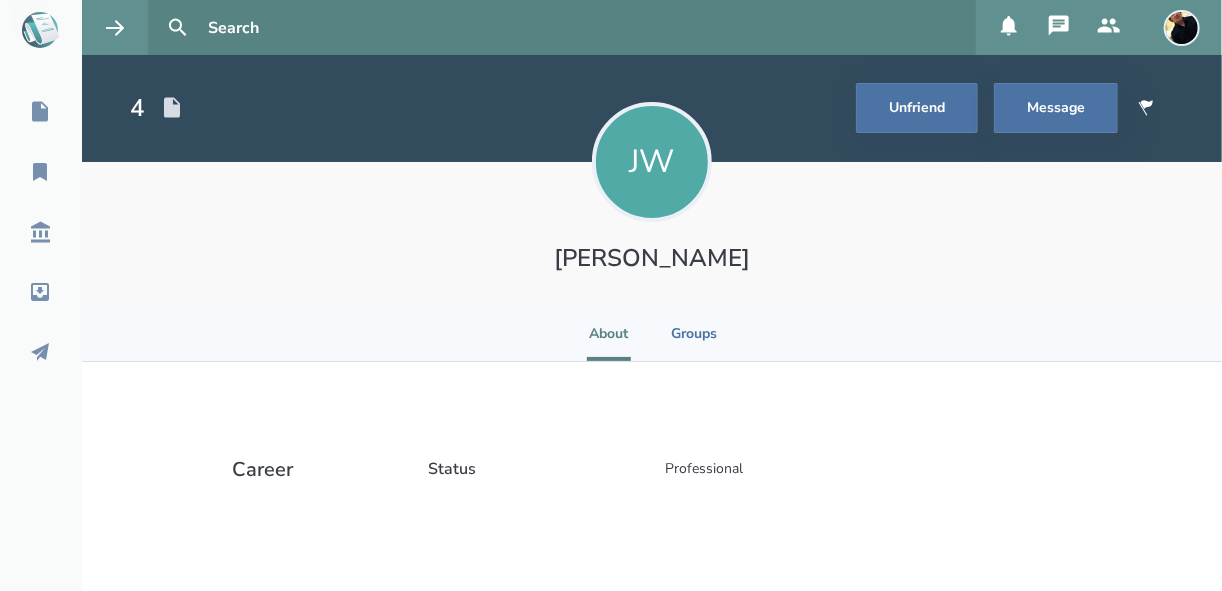select on "1" 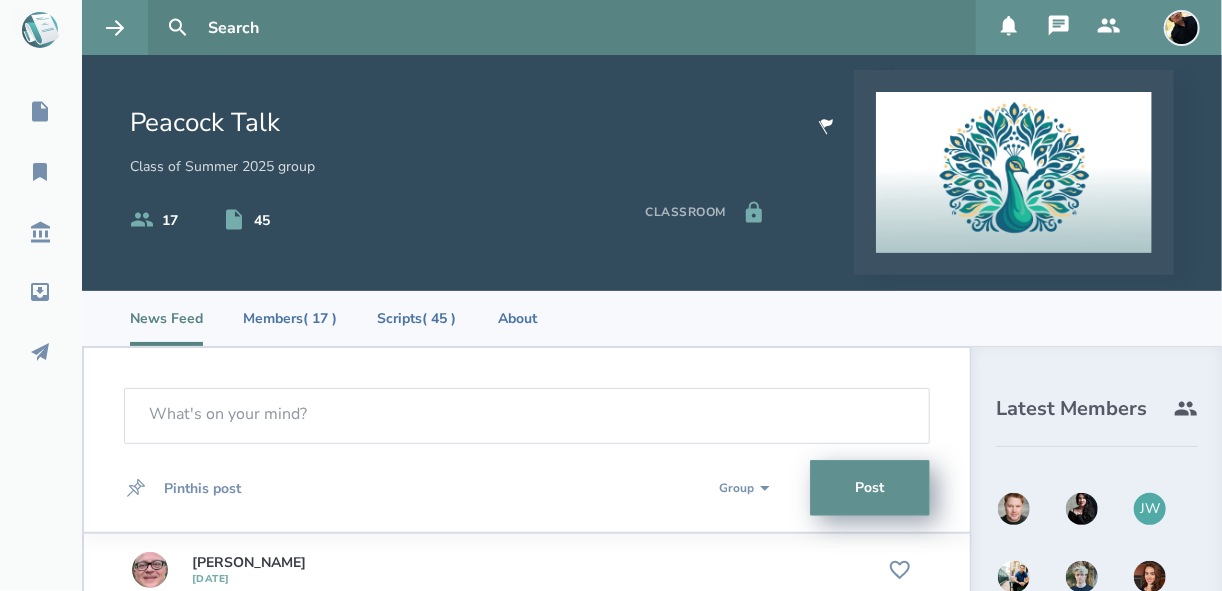click at bounding box center (1082, 509) 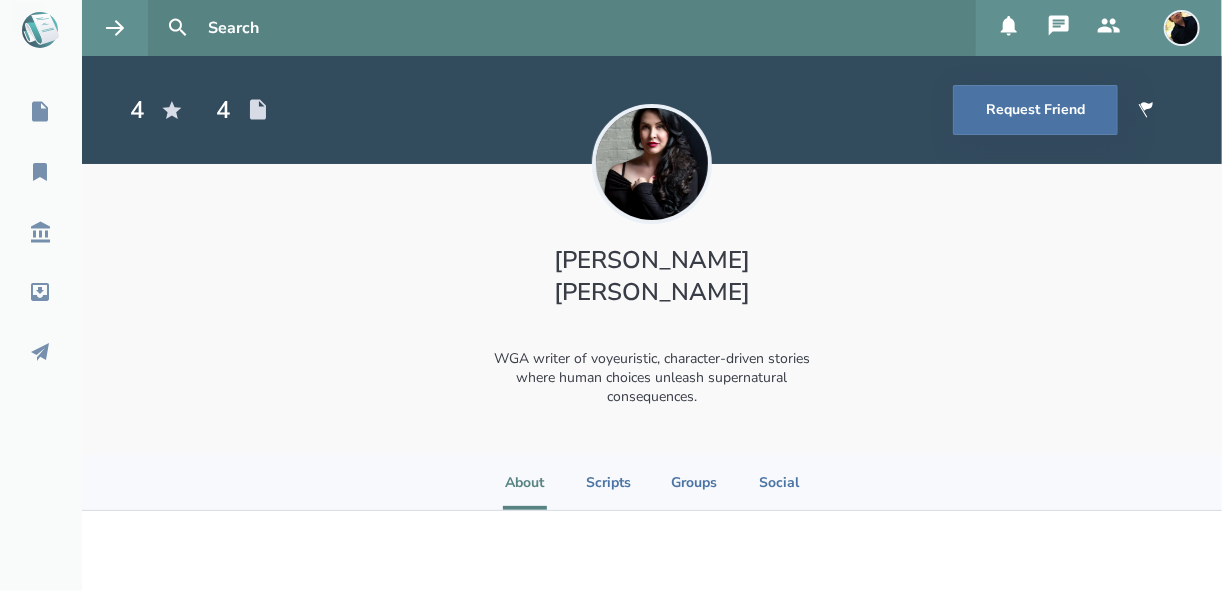 select on "1" 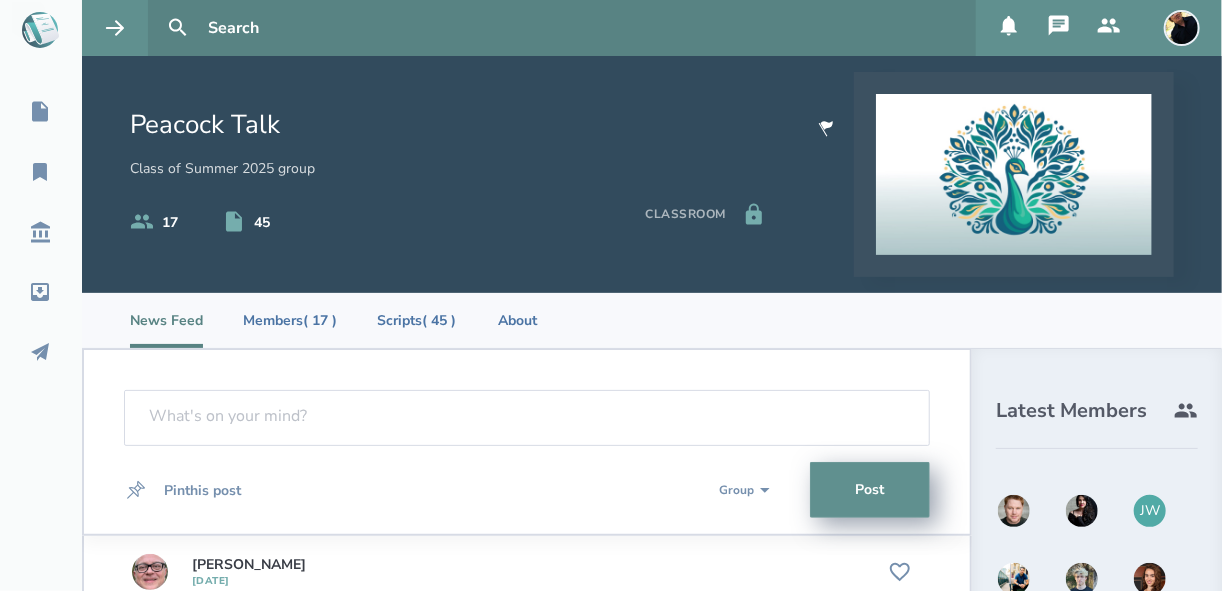 click at bounding box center (1014, 511) 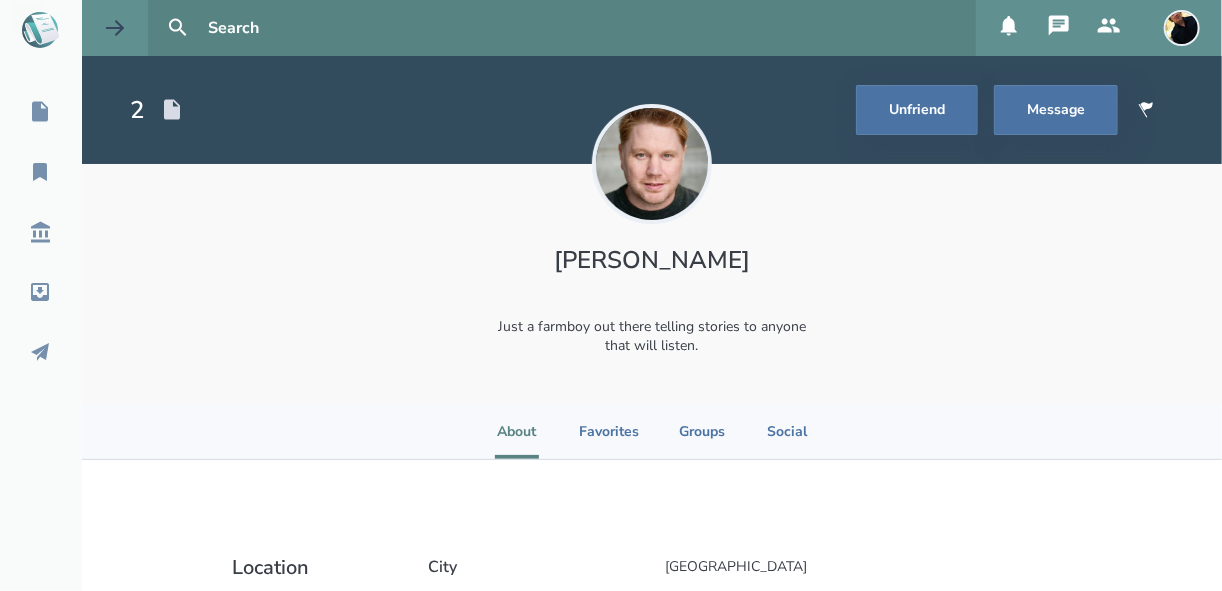 select on "1" 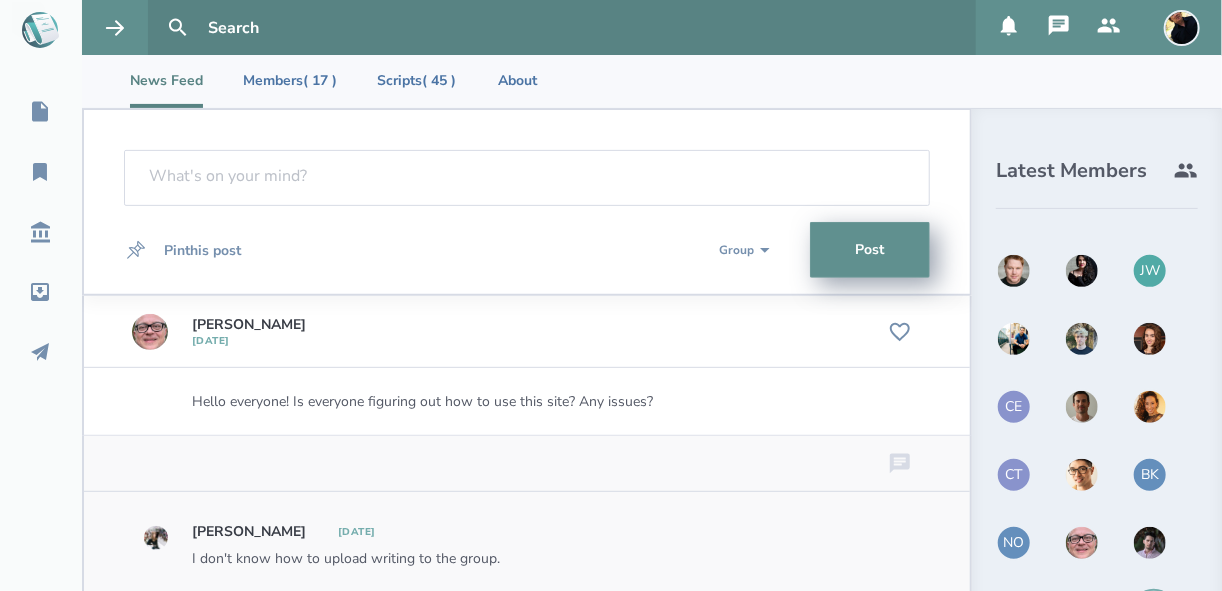 scroll, scrollTop: 385, scrollLeft: 0, axis: vertical 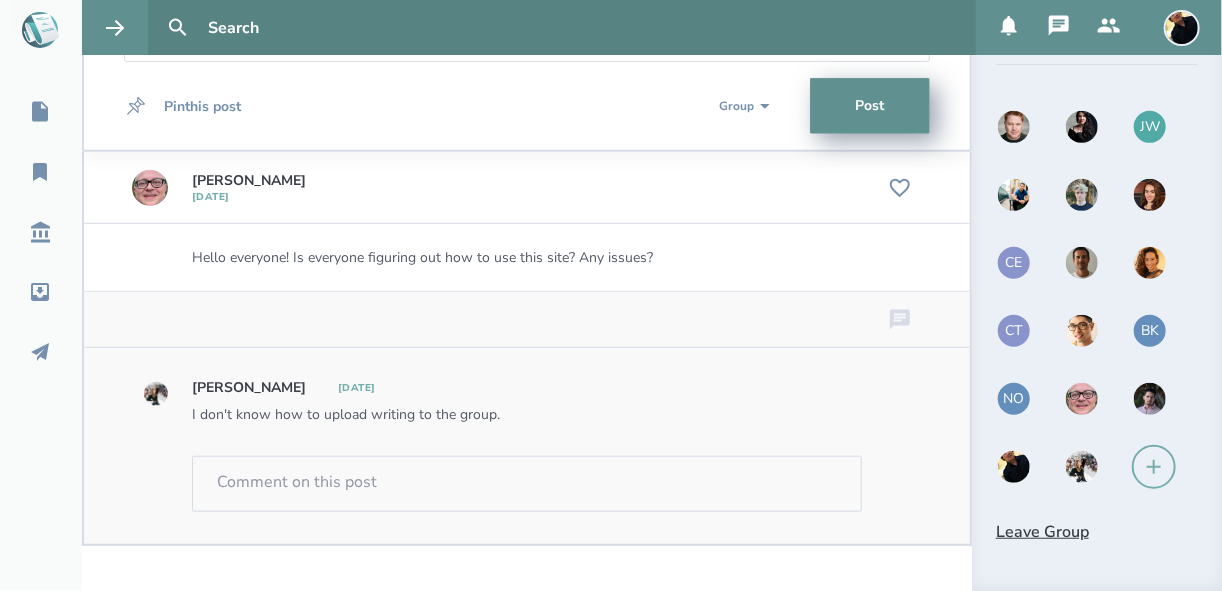 click on "NO" at bounding box center [1014, 399] 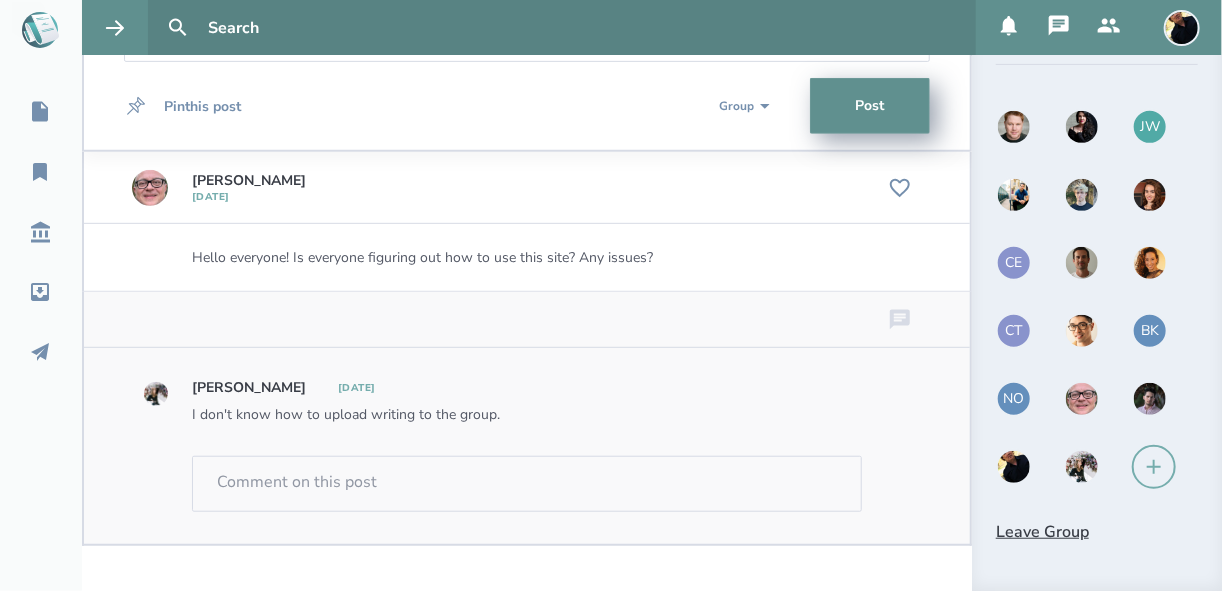 scroll, scrollTop: 31, scrollLeft: 0, axis: vertical 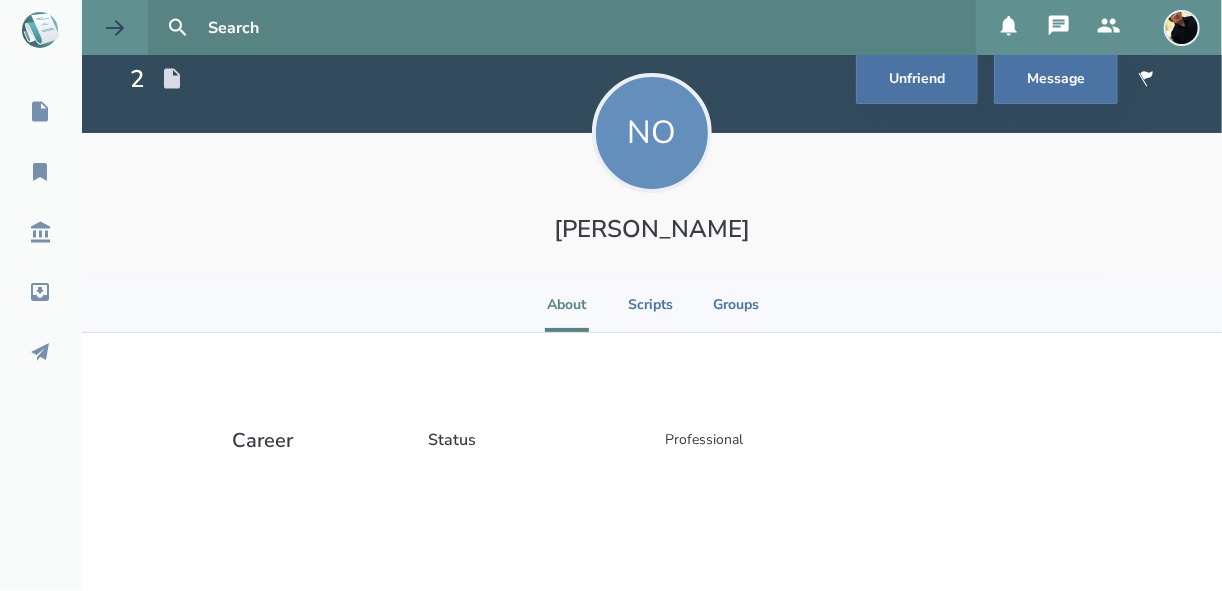 select on "1" 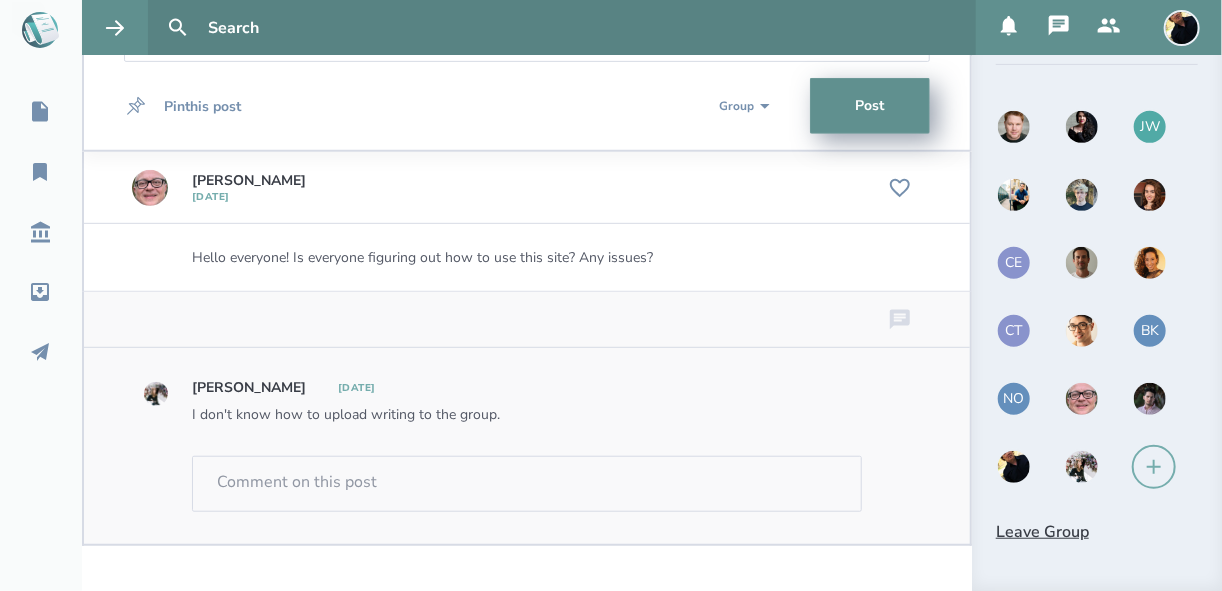 scroll, scrollTop: 385, scrollLeft: 0, axis: vertical 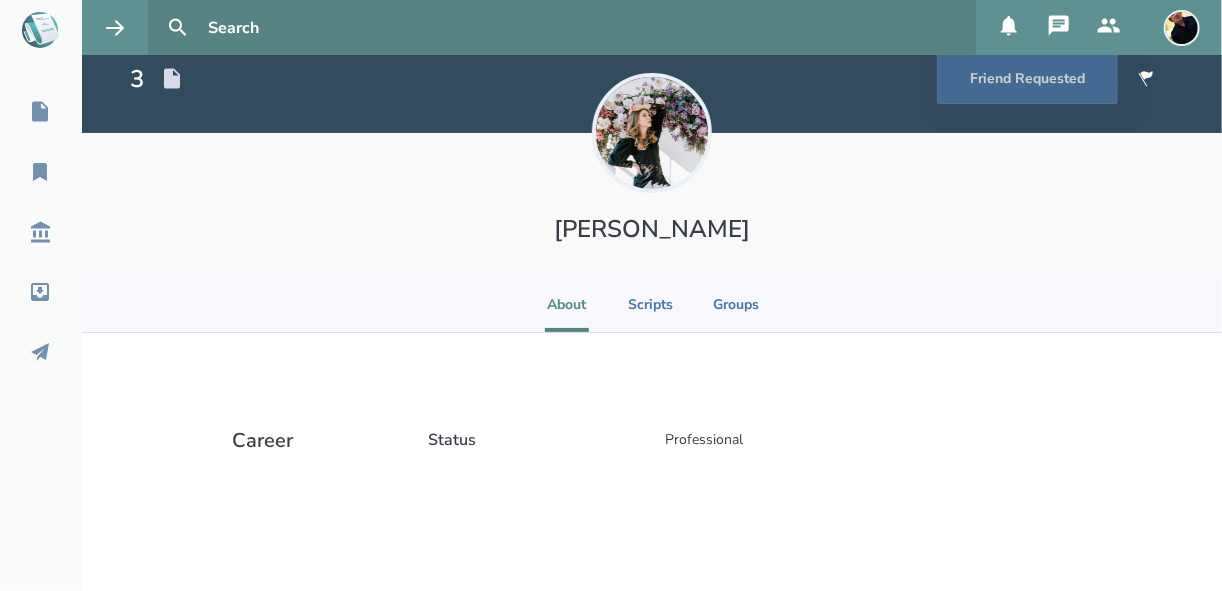 select on "1" 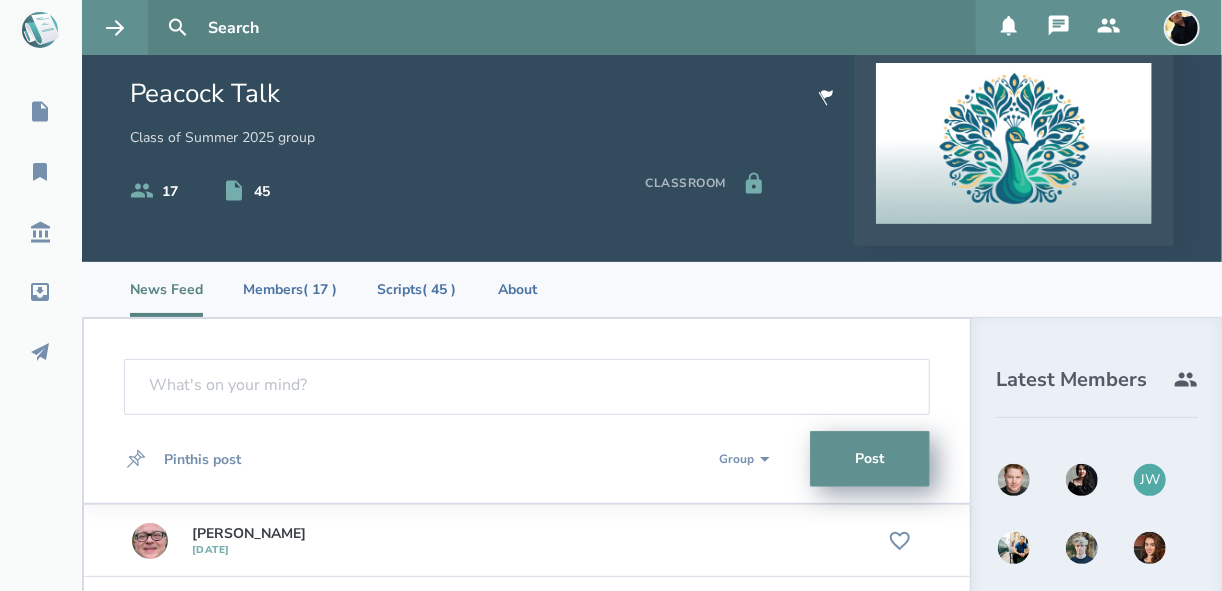 scroll, scrollTop: 149, scrollLeft: 0, axis: vertical 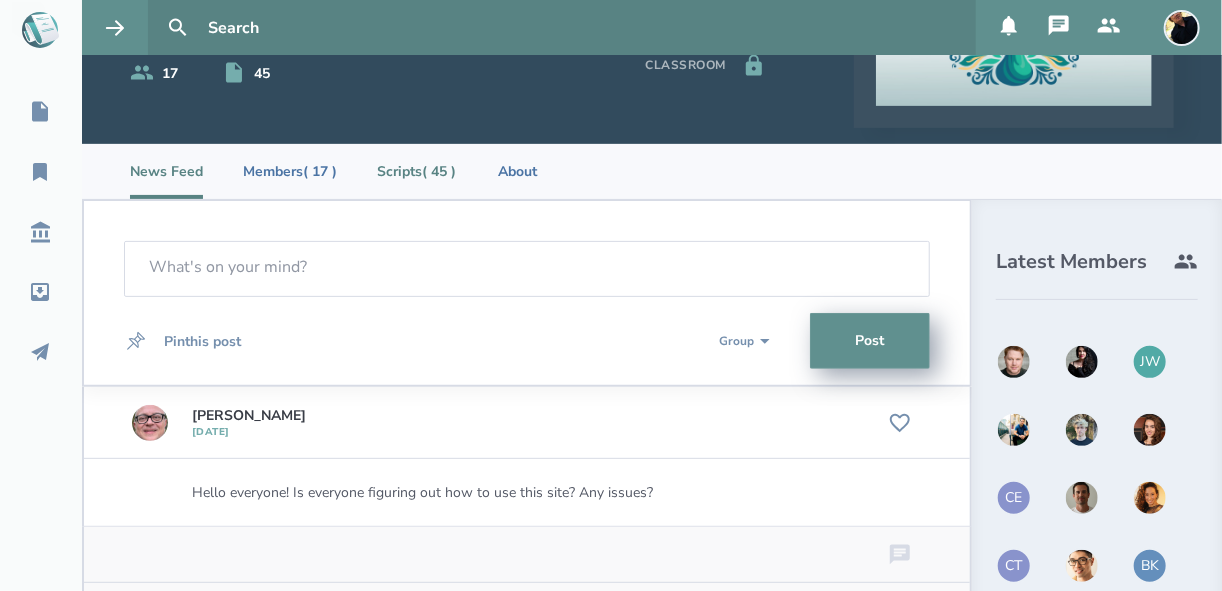 click on "Scripts  ( 45 )" at bounding box center (416, 171) 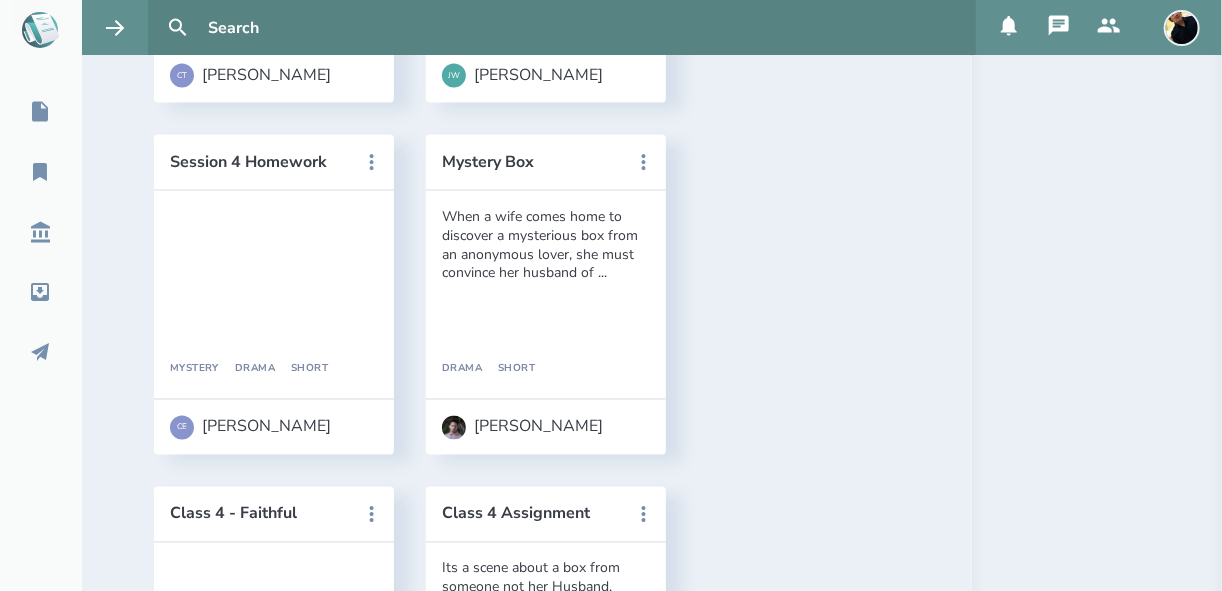 scroll, scrollTop: 5086, scrollLeft: 0, axis: vertical 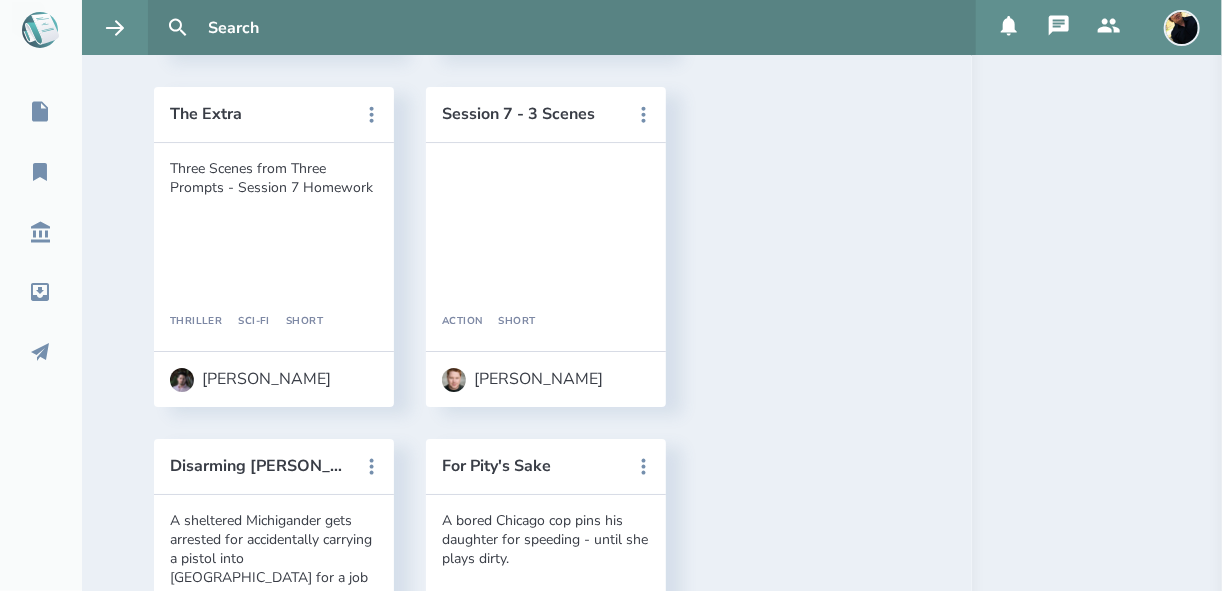 click on "Fired" at bounding box center [260, 1522] 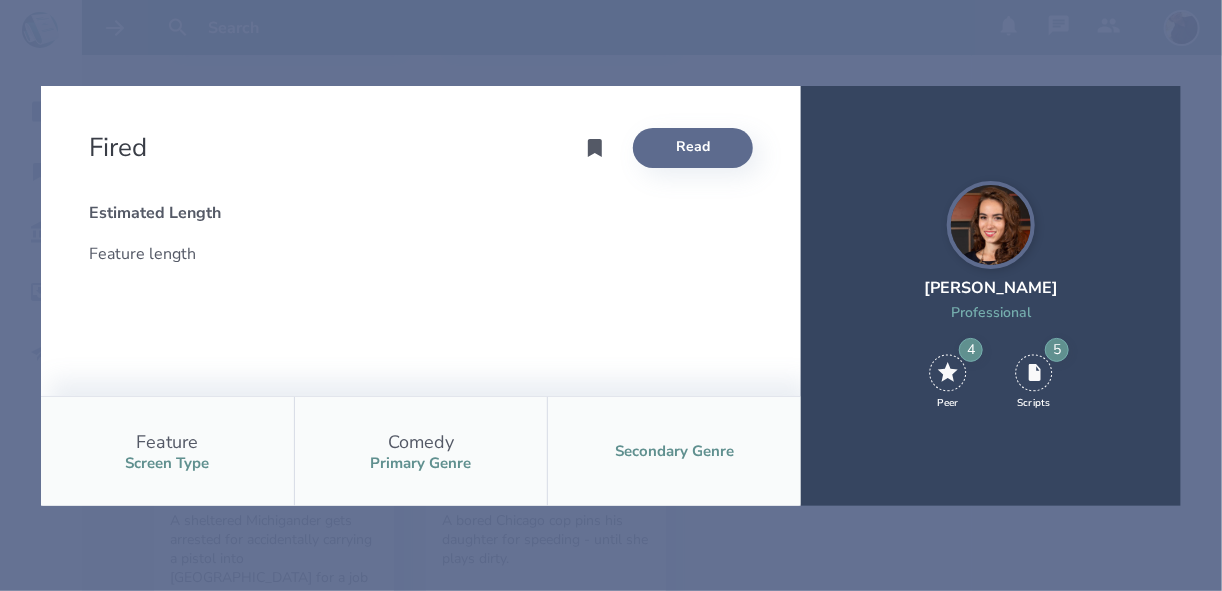click on "Read" at bounding box center (693, 148) 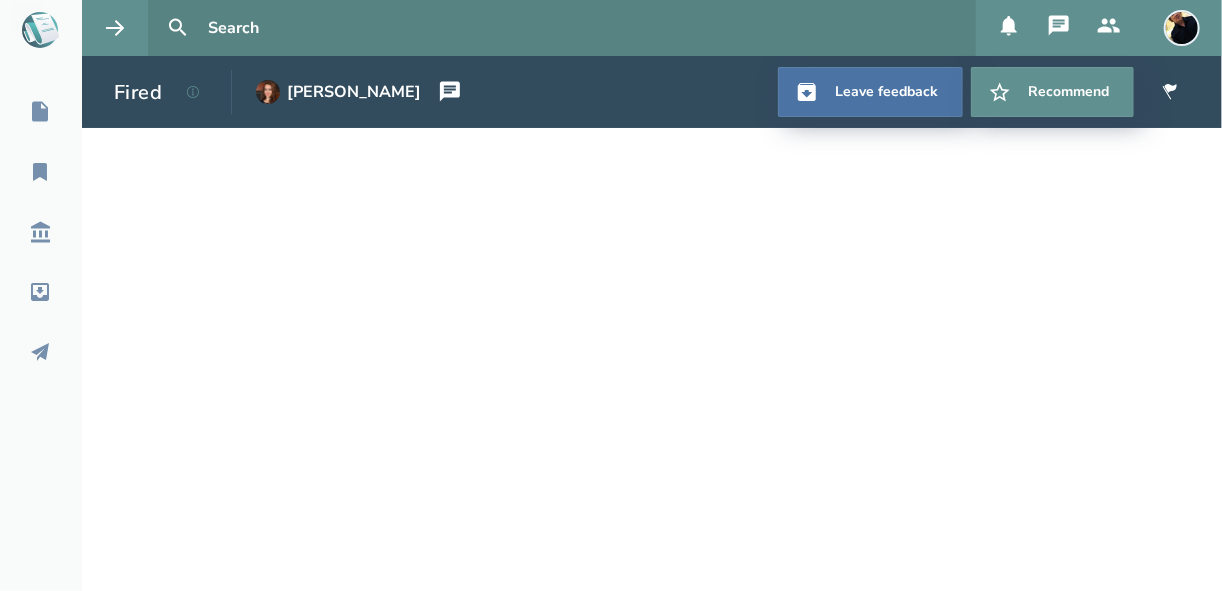 select on "1" 